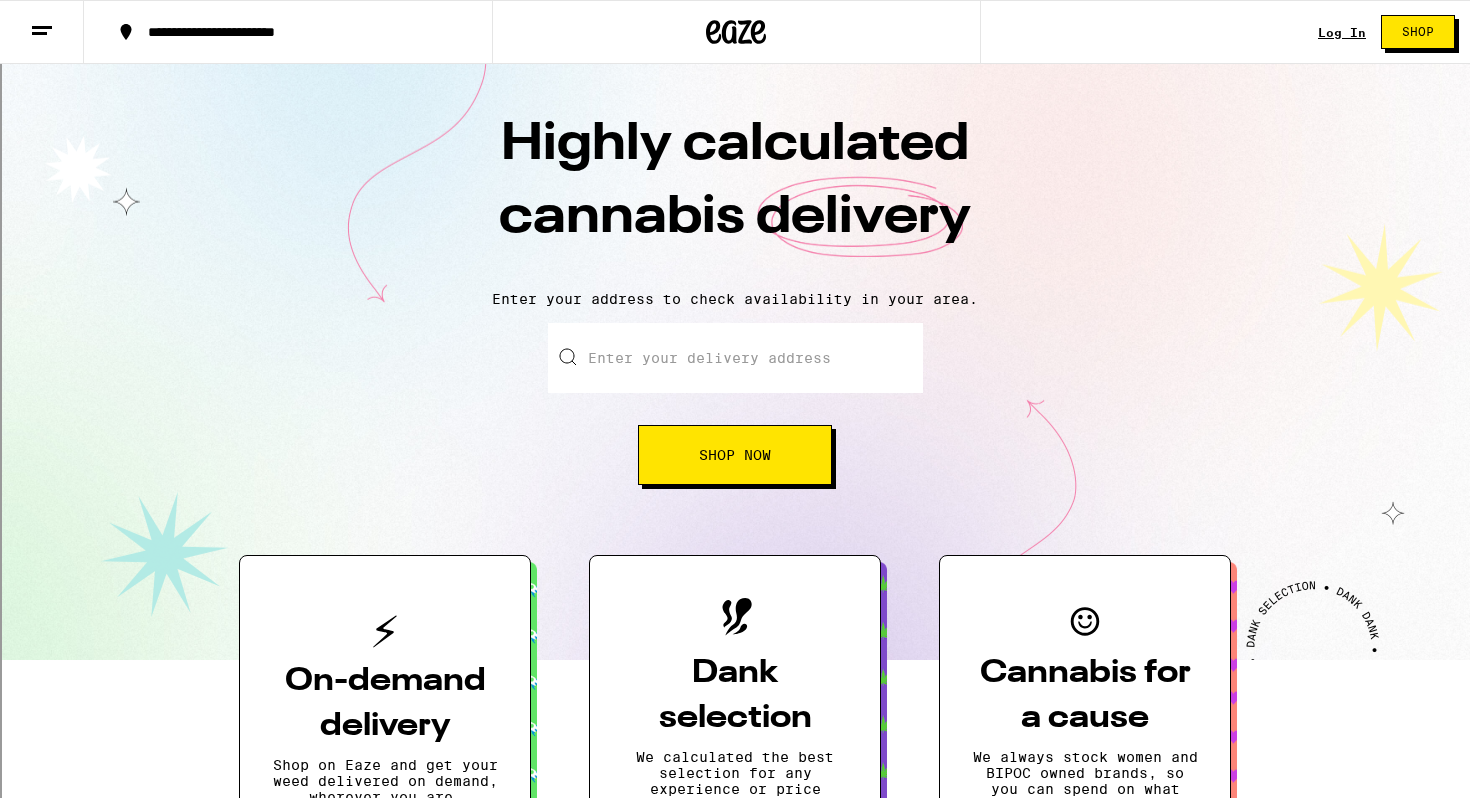 scroll, scrollTop: 232, scrollLeft: 0, axis: vertical 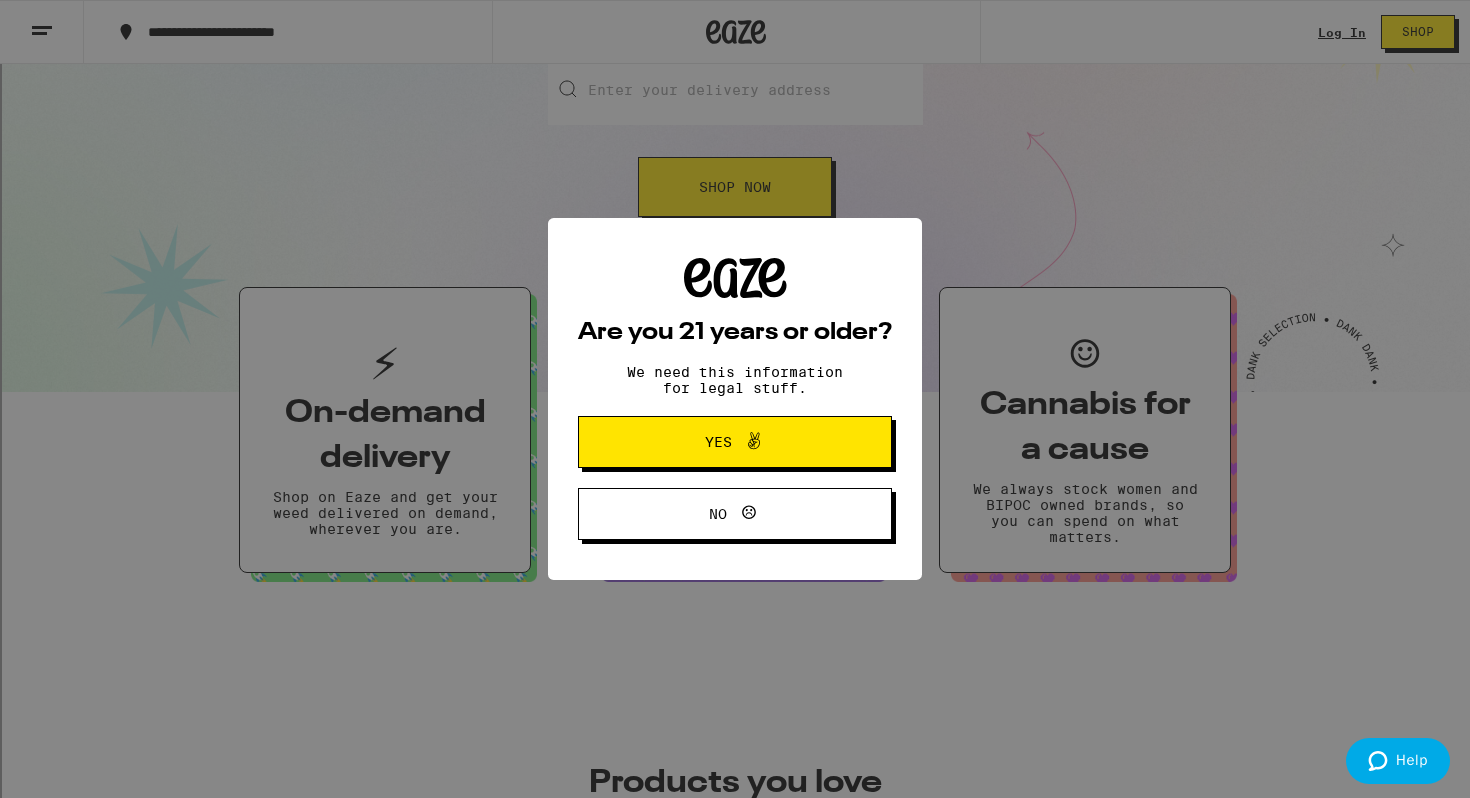 click at bounding box center (754, 442) 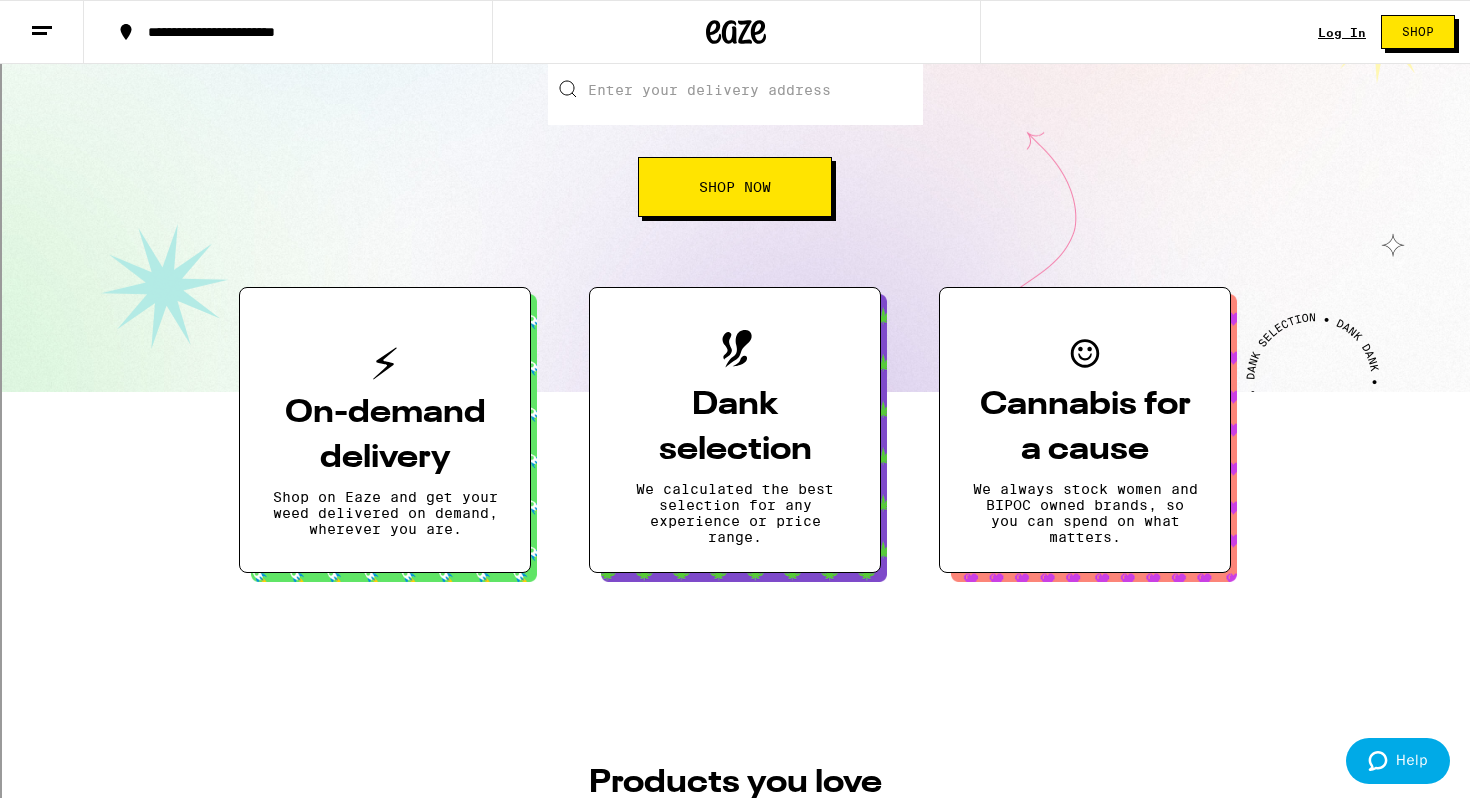 scroll, scrollTop: 0, scrollLeft: 0, axis: both 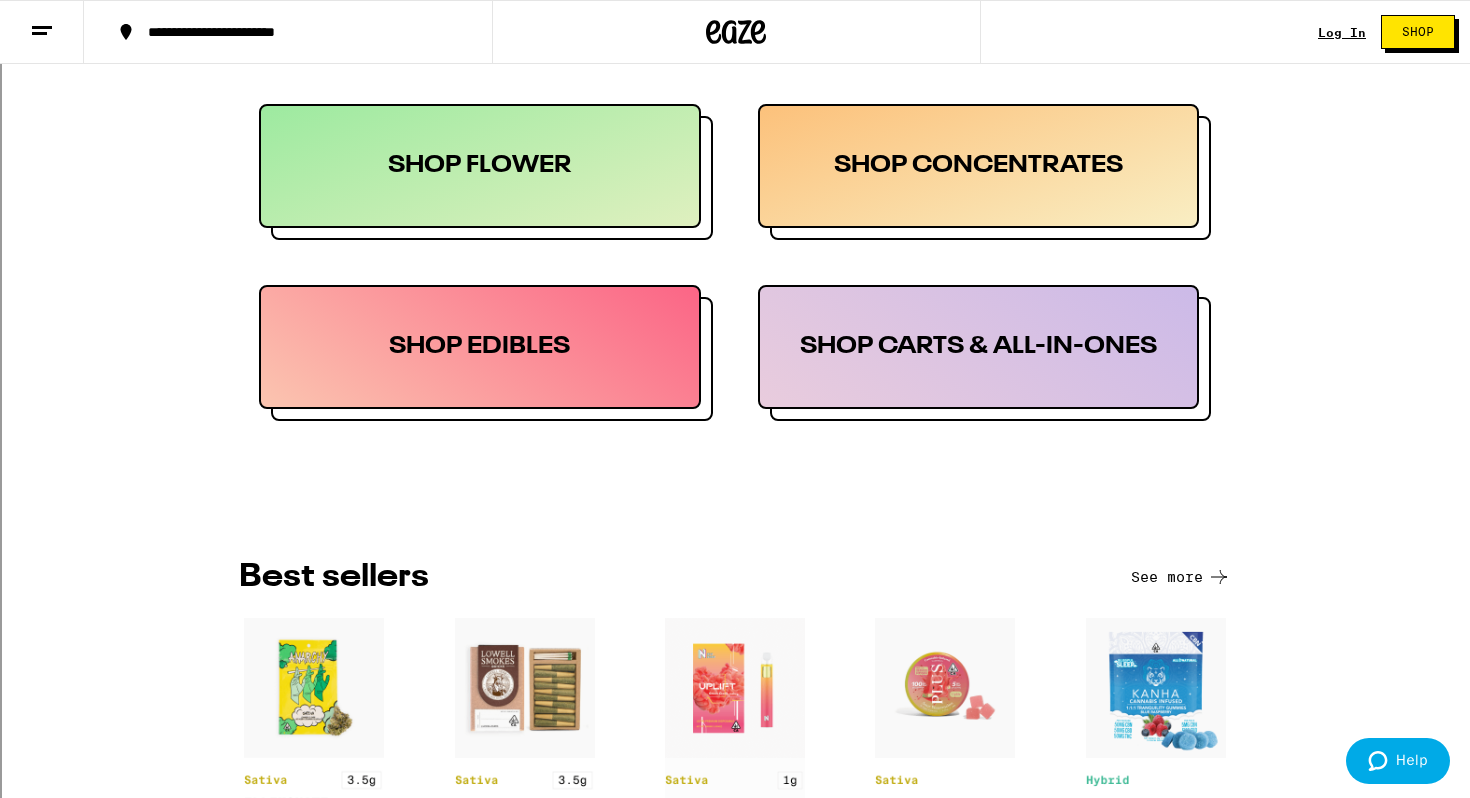 click on "SHOP EDIBLES" at bounding box center [480, 347] 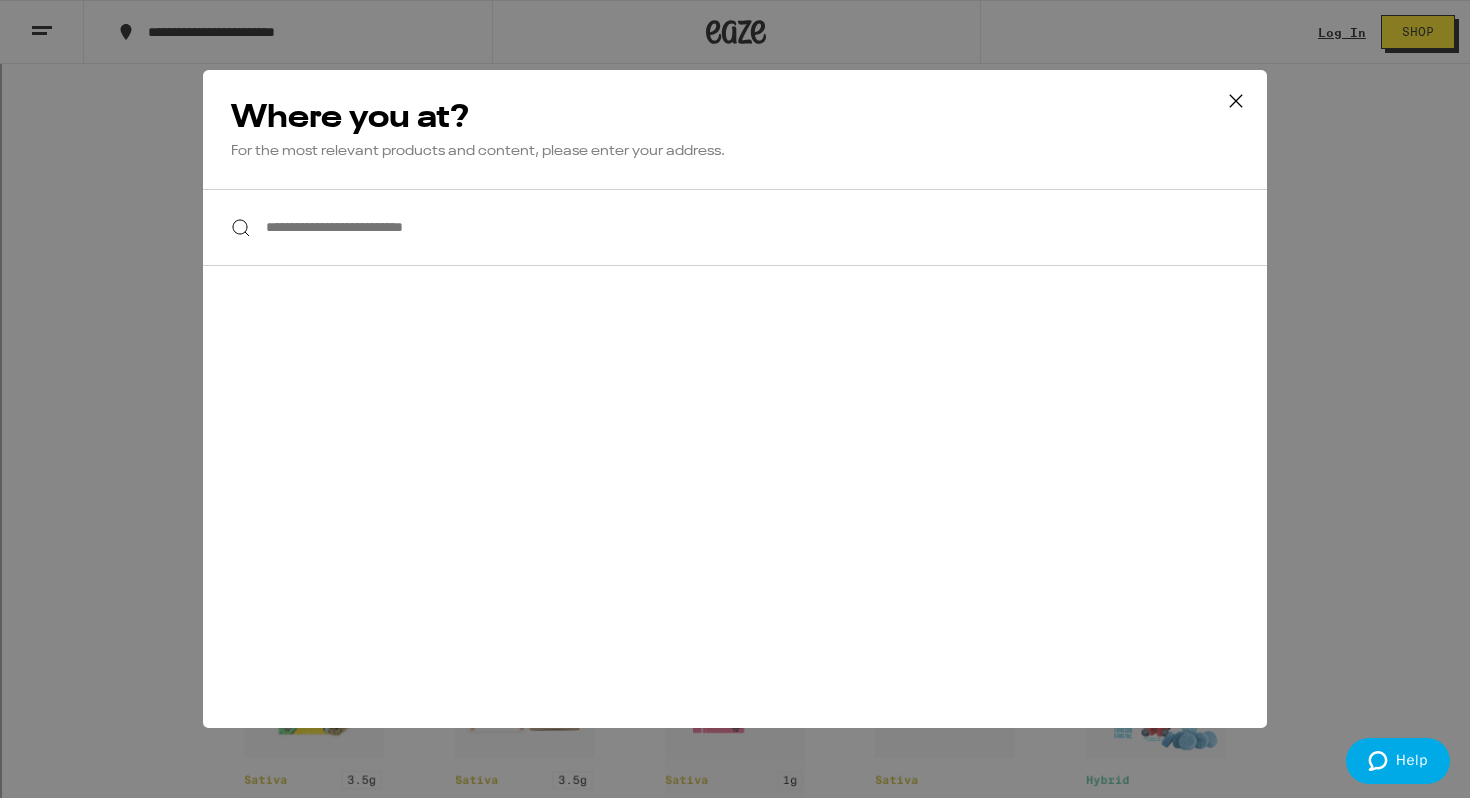 click on "**********" at bounding box center (735, 227) 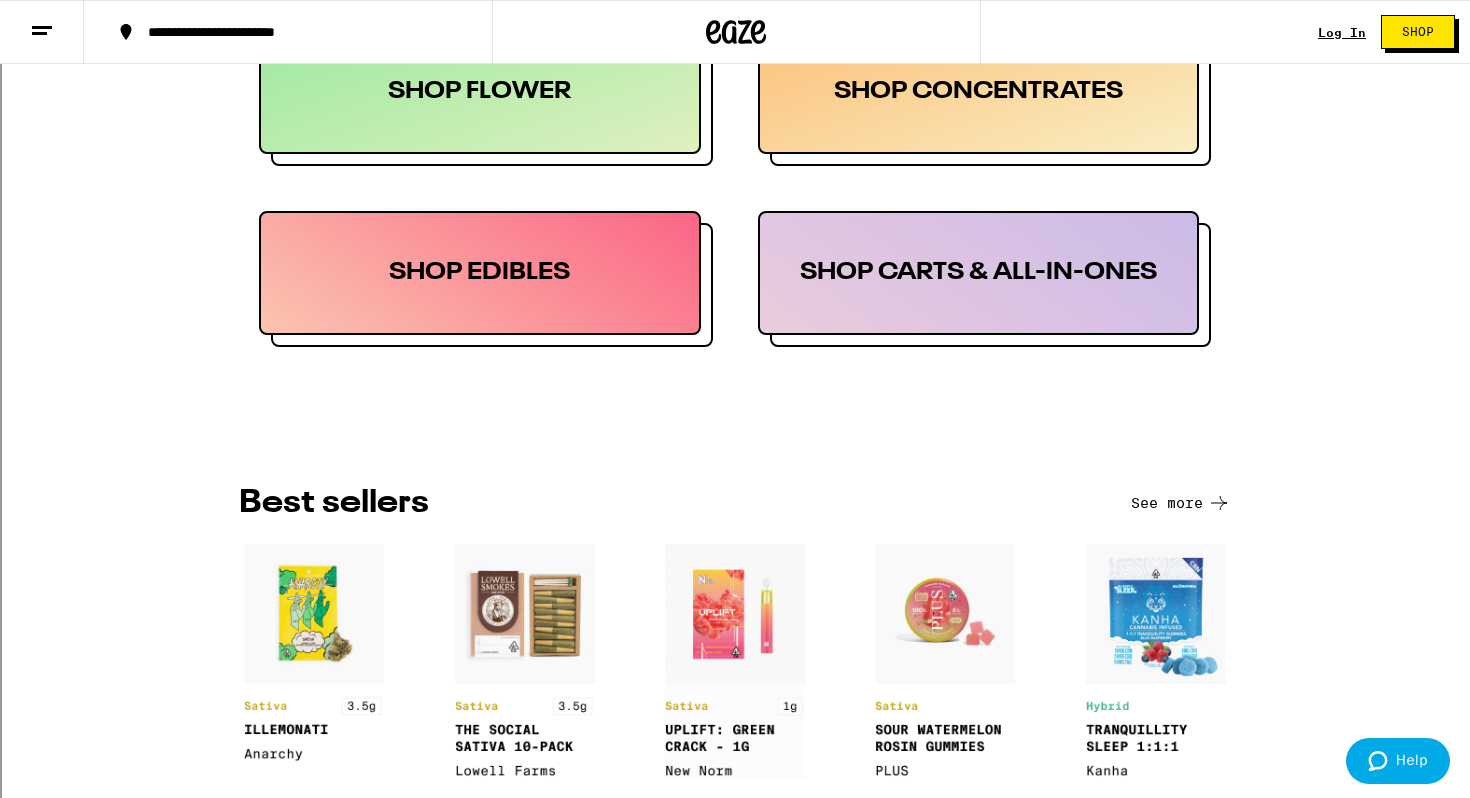 scroll, scrollTop: 1201, scrollLeft: 0, axis: vertical 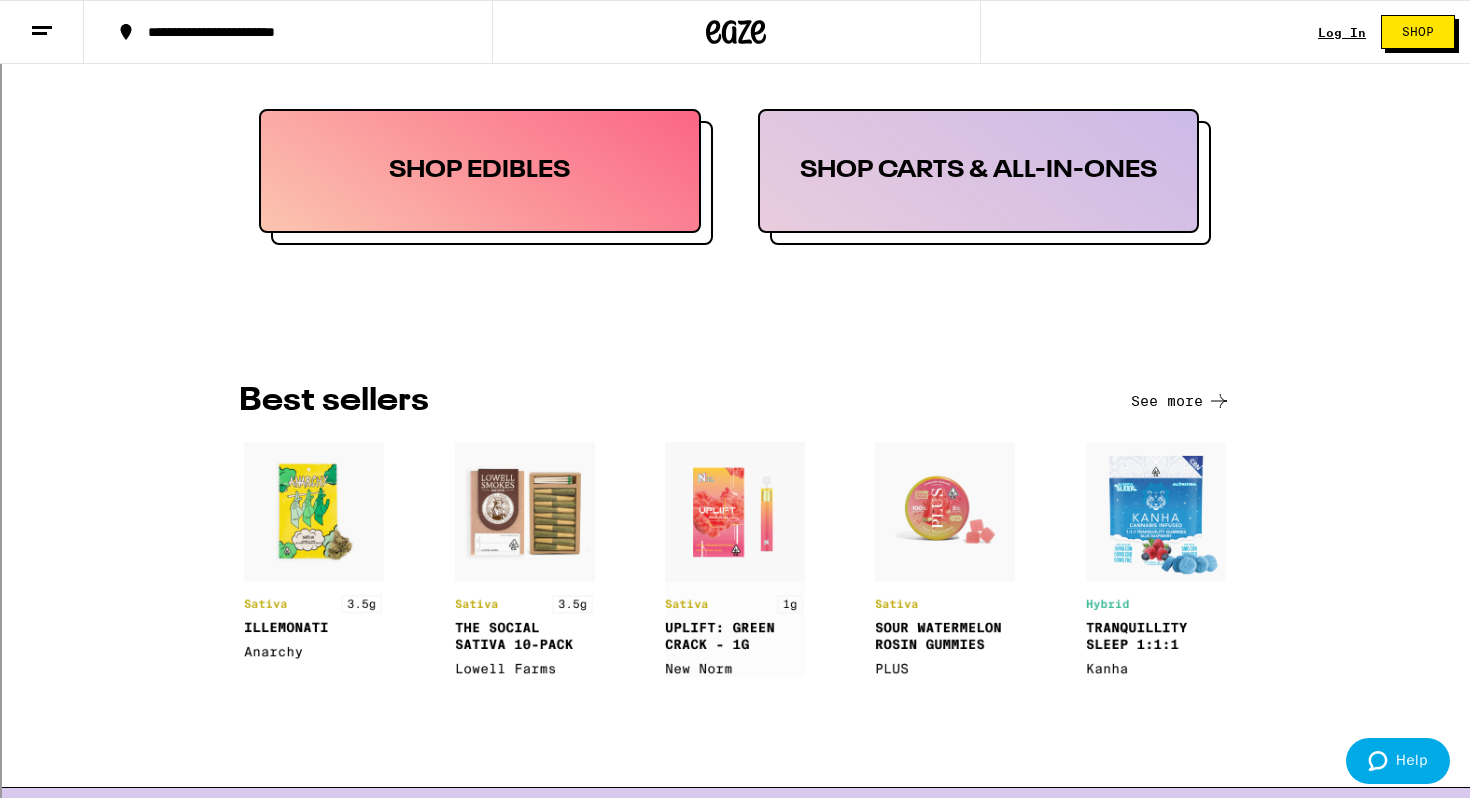 click at bounding box center (945, 559) 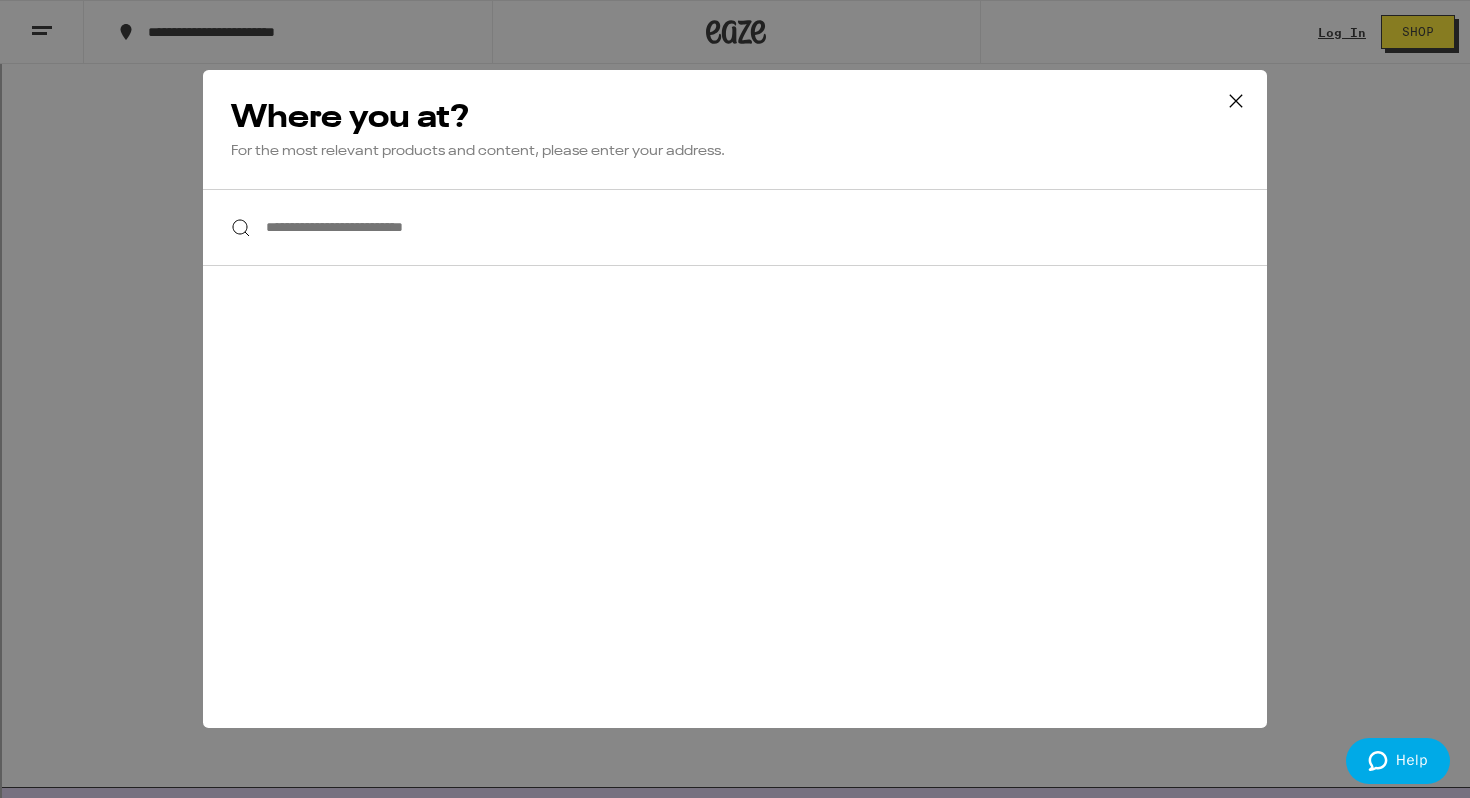 click on "**********" at bounding box center [735, 227] 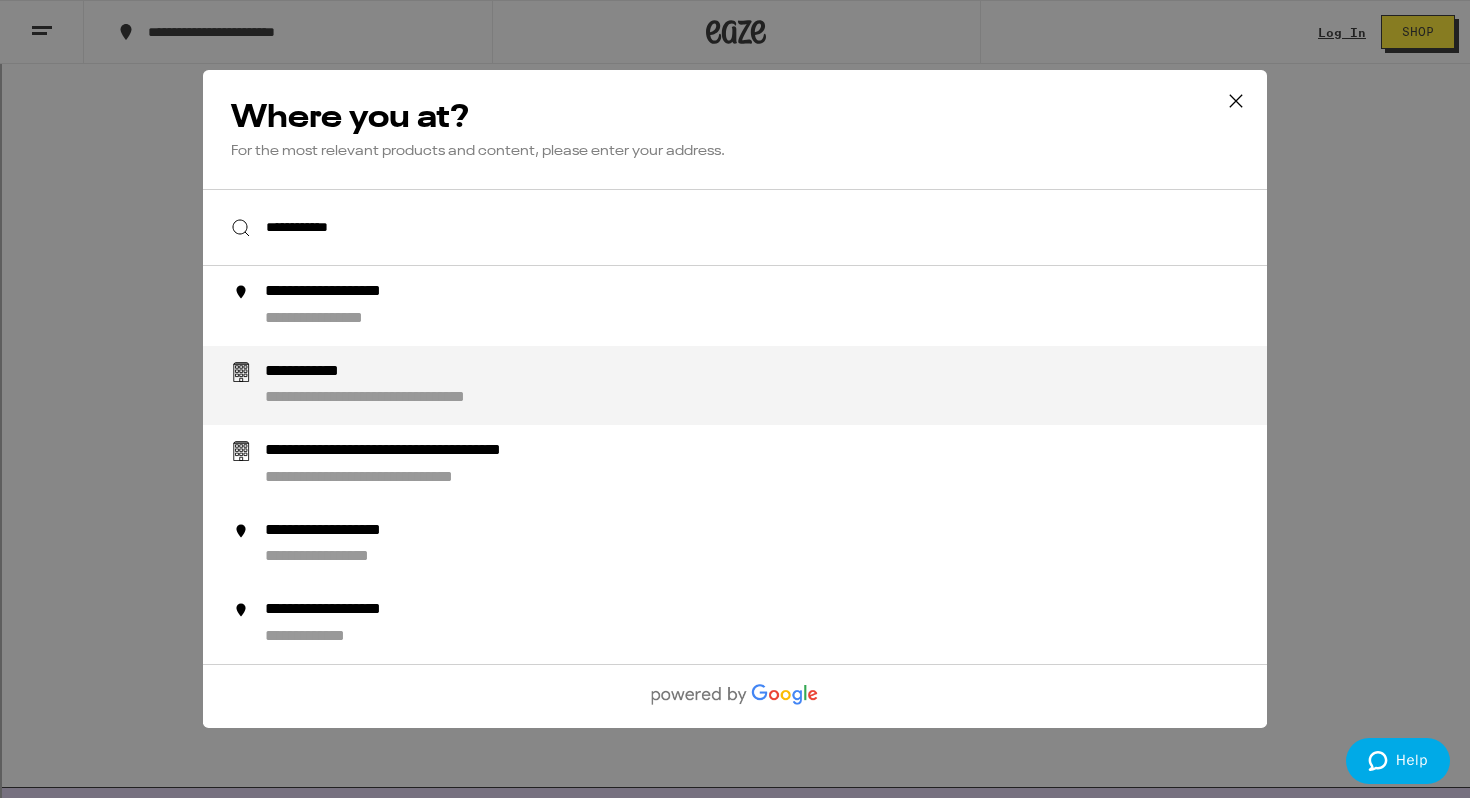 click on "**********" at bounding box center [775, 386] 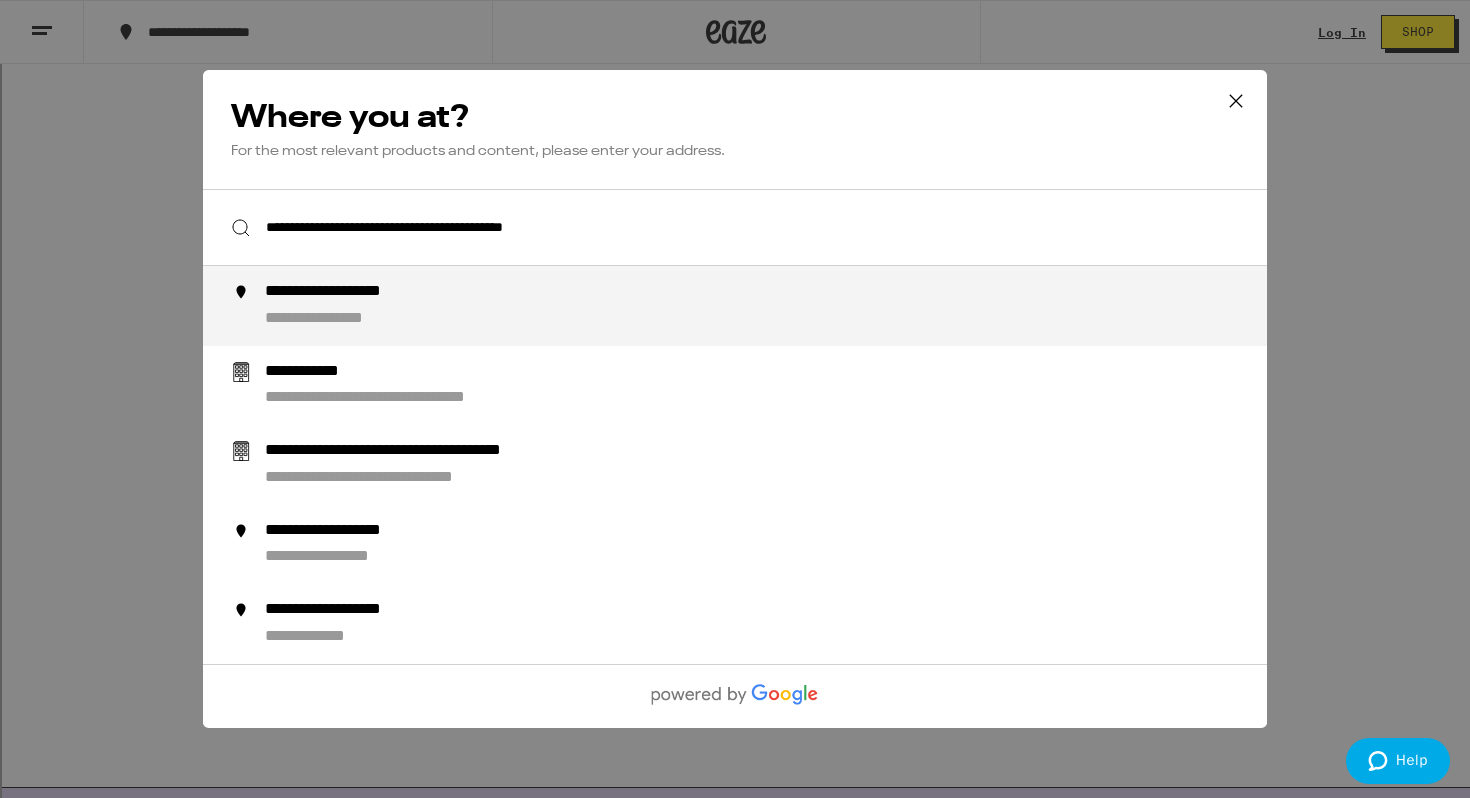 scroll, scrollTop: 1201, scrollLeft: 0, axis: vertical 